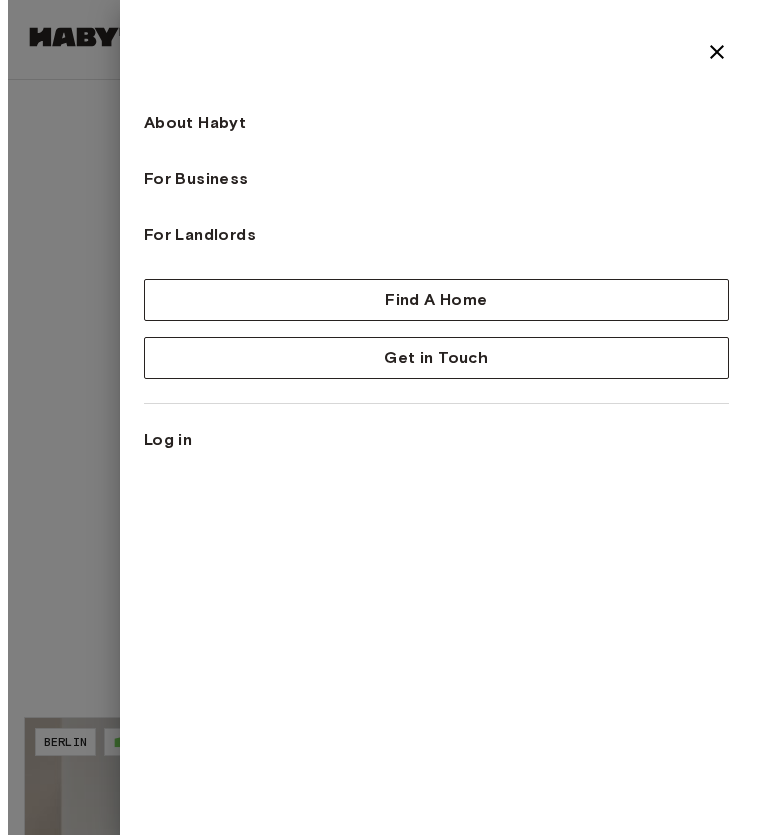 scroll, scrollTop: 0, scrollLeft: 0, axis: both 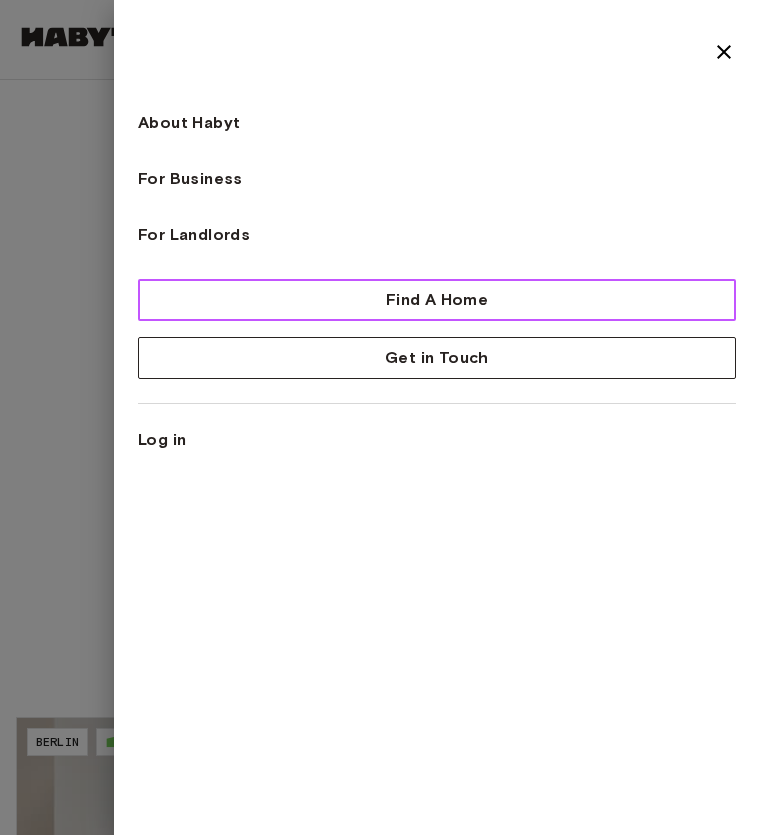click on "Find A Home" at bounding box center (437, 300) 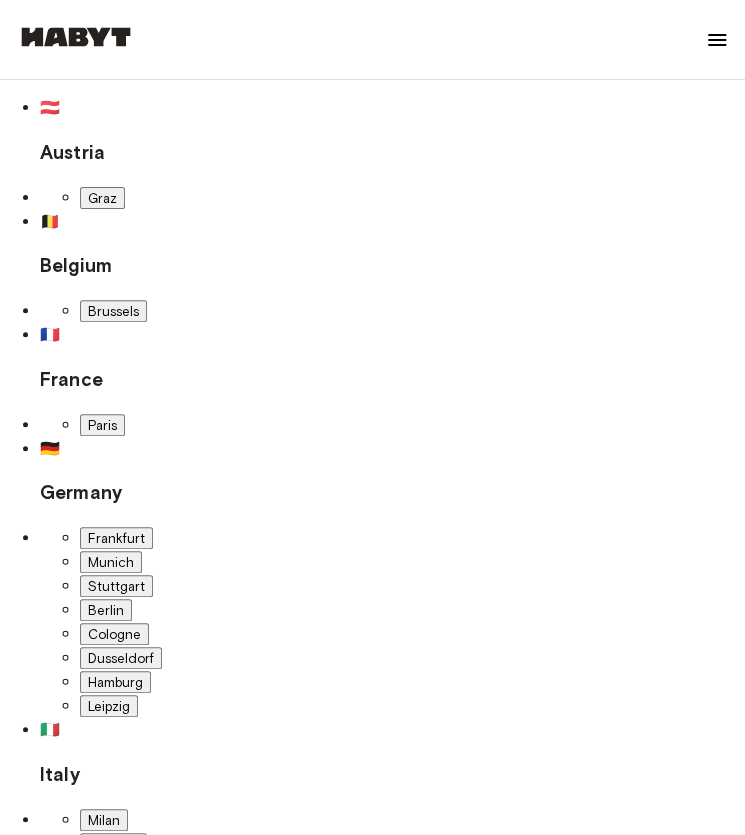 click on "Berlin" at bounding box center [106, 610] 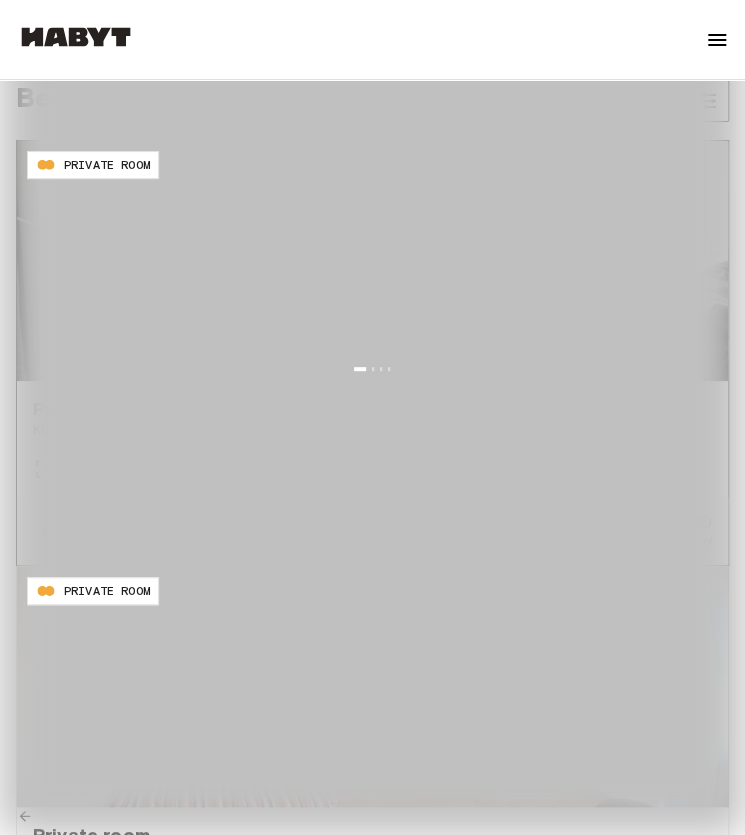 scroll, scrollTop: 744, scrollLeft: 0, axis: vertical 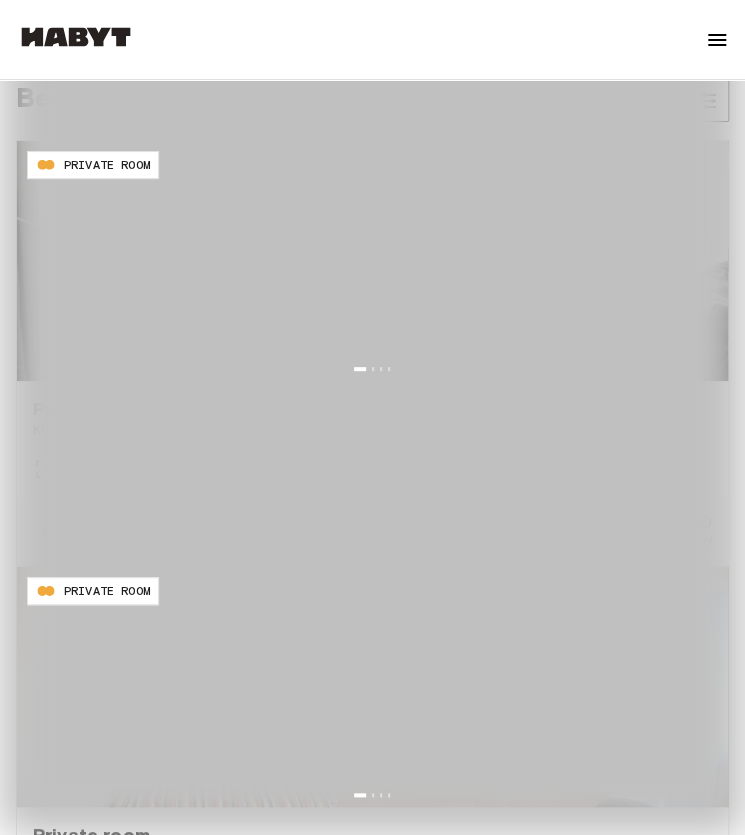 click on "Map" at bounding box center [87, 11507] 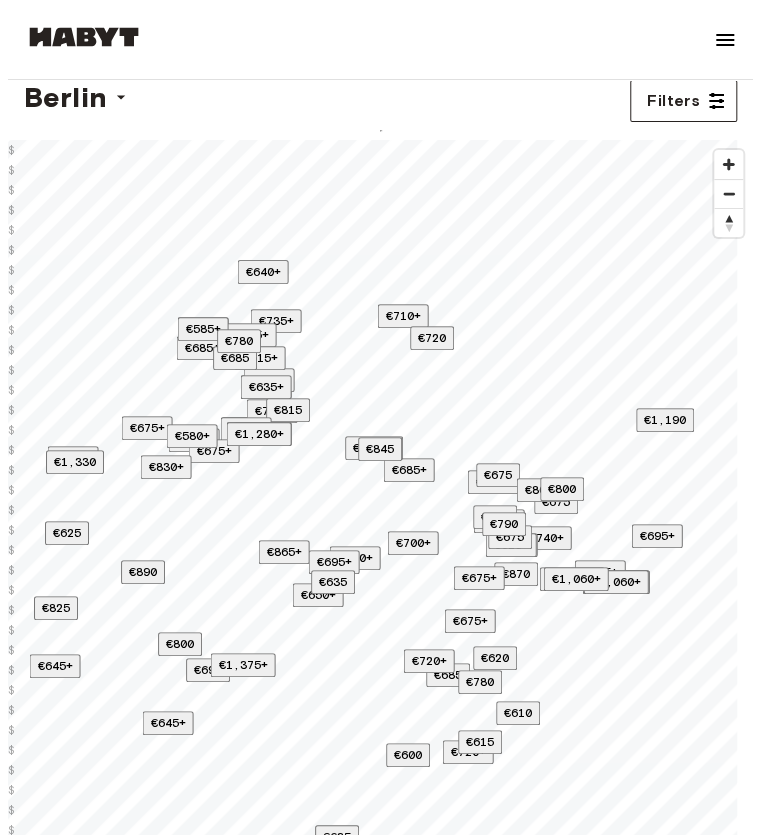 scroll, scrollTop: 0, scrollLeft: 0, axis: both 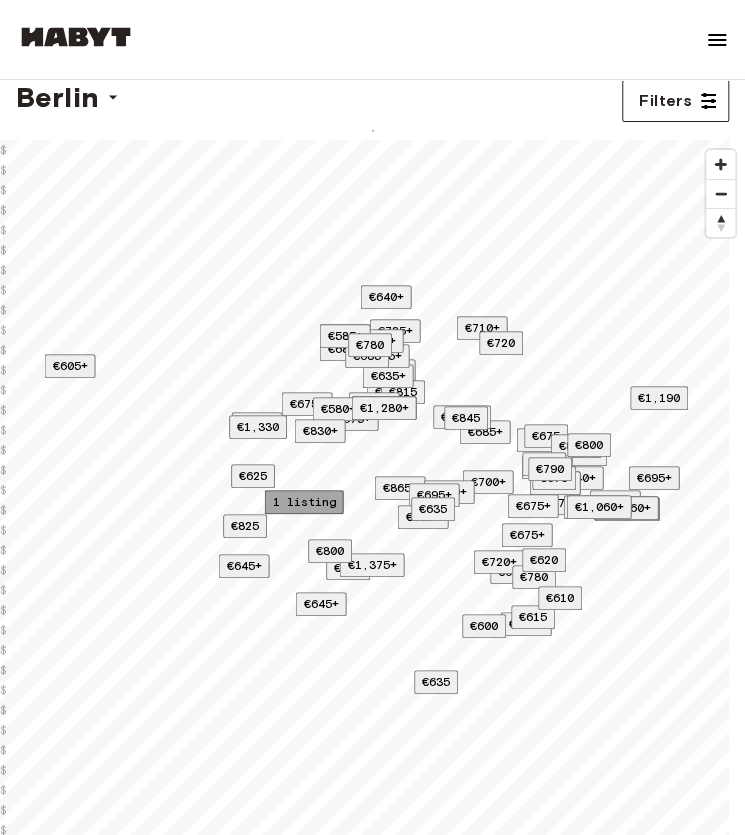 click on "1 listing" at bounding box center (304, 501) 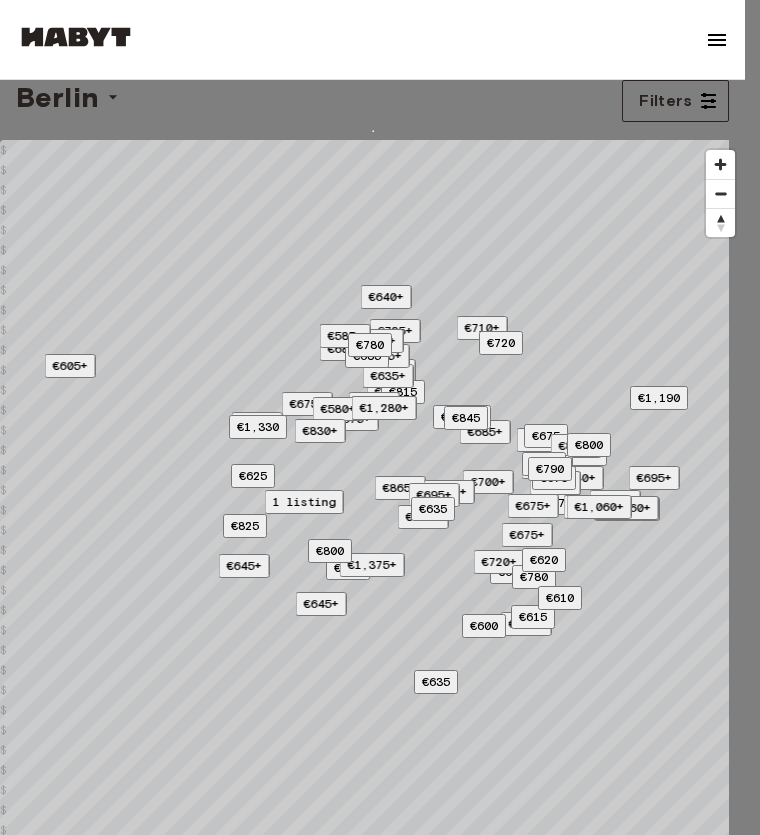 click at bounding box center [380, 417] 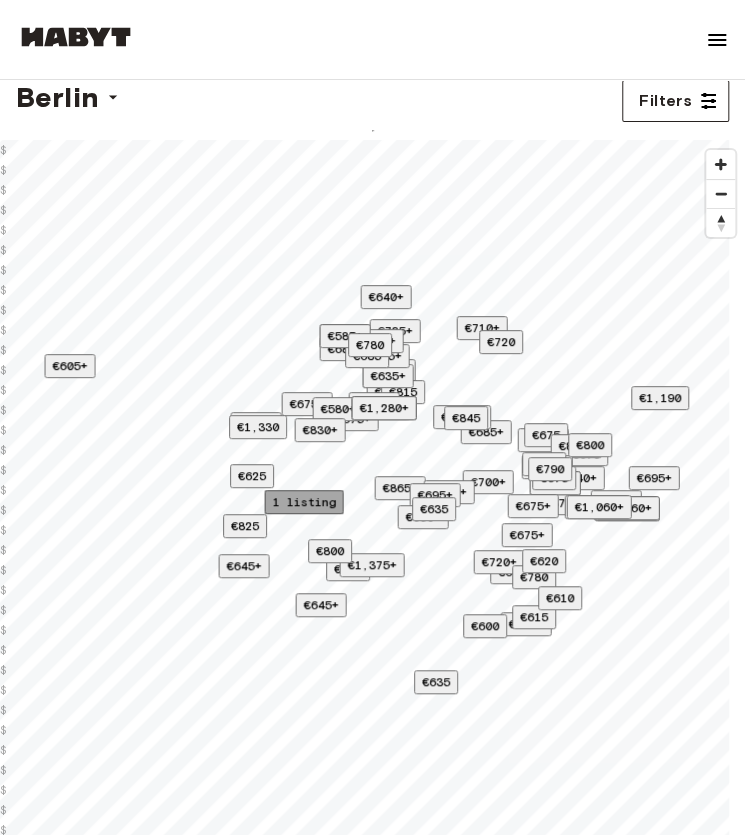 click on "1 listing" at bounding box center (304, 501) 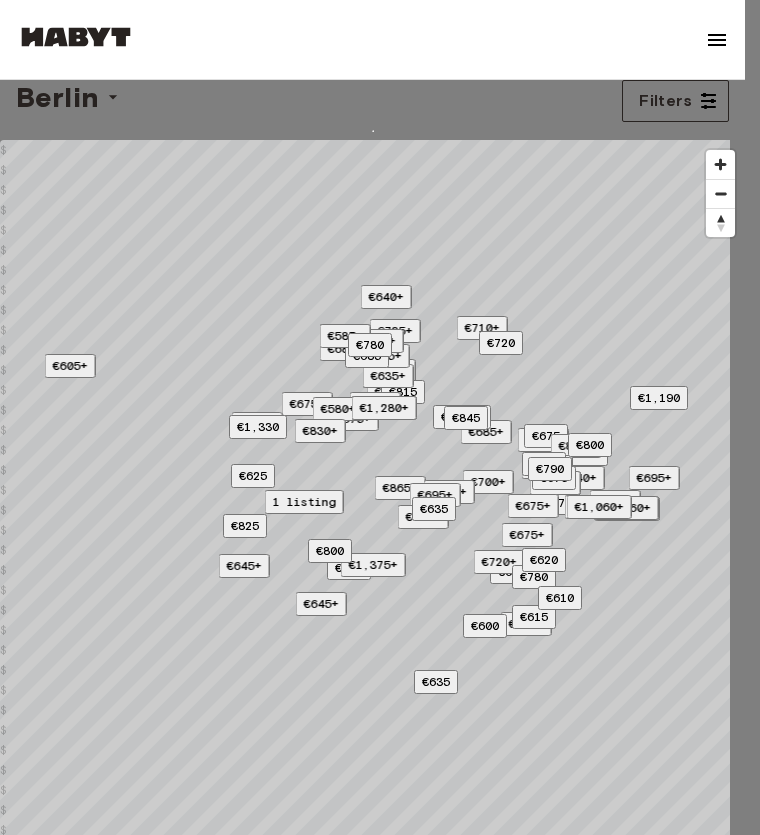 scroll, scrollTop: 25, scrollLeft: 0, axis: vertical 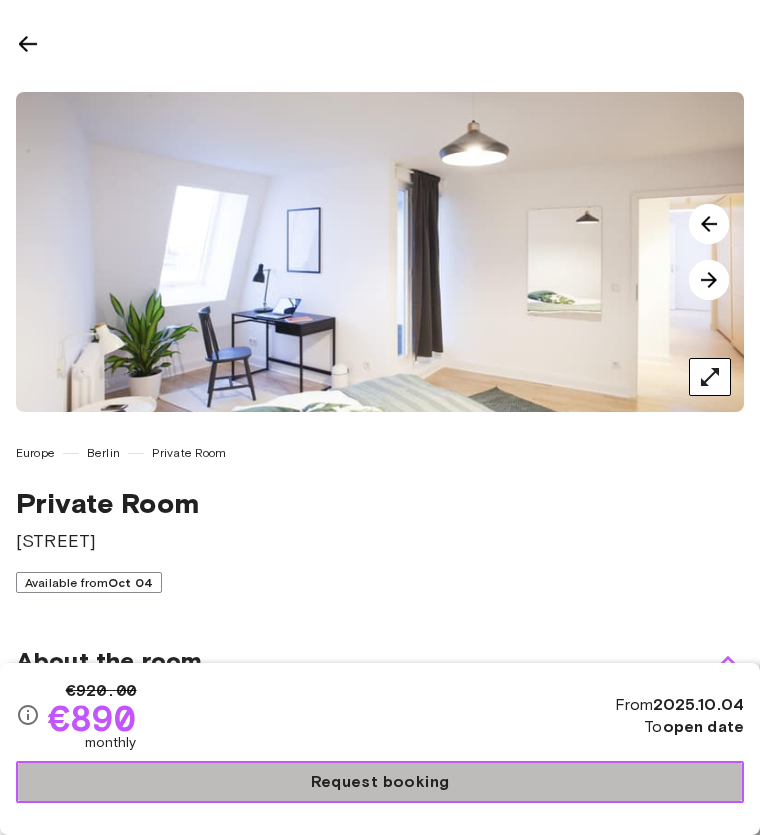 click on "Request booking" at bounding box center [380, 782] 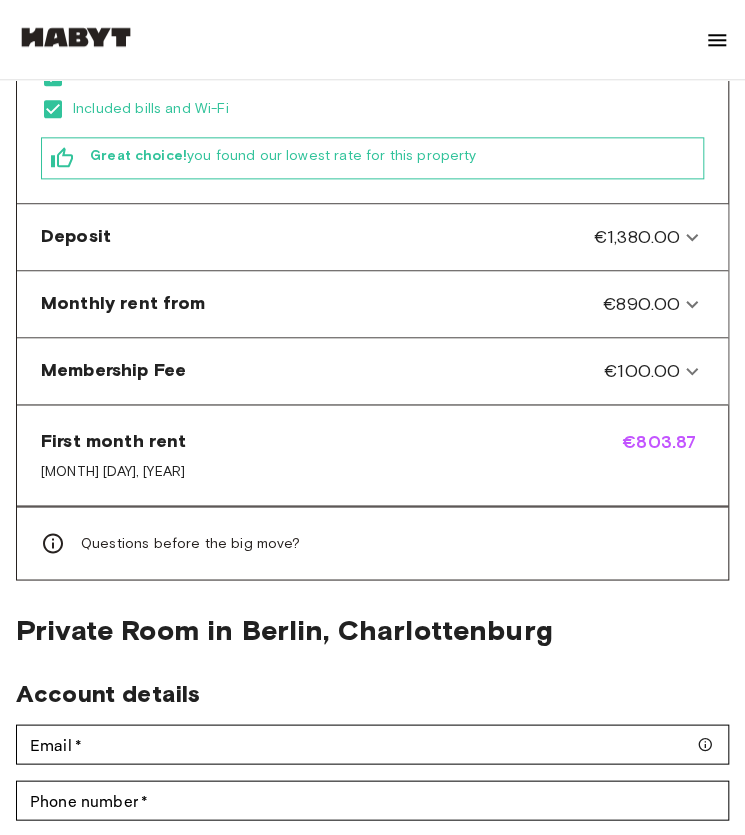 scroll, scrollTop: 668, scrollLeft: 0, axis: vertical 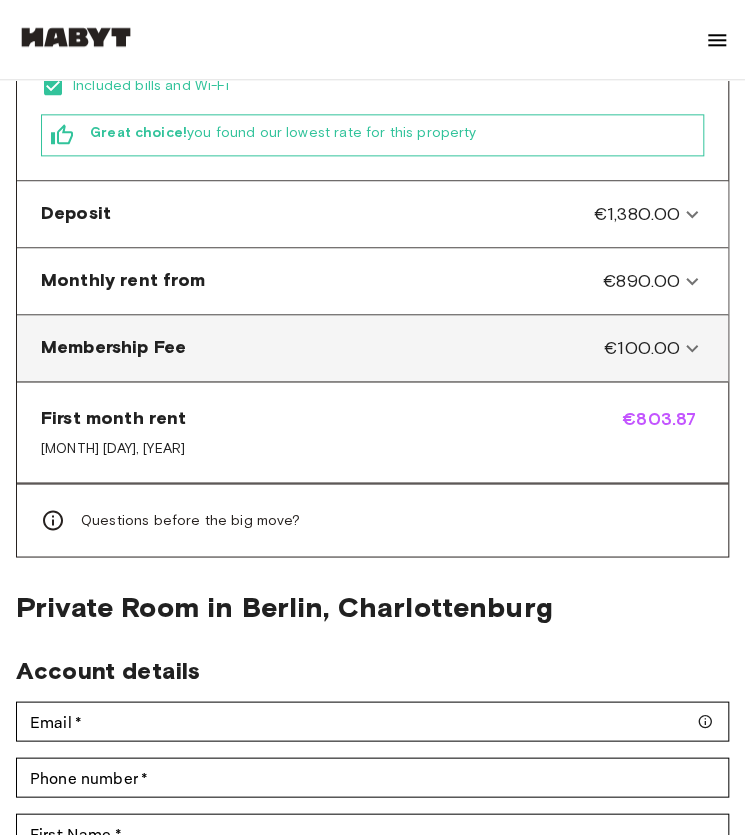 click 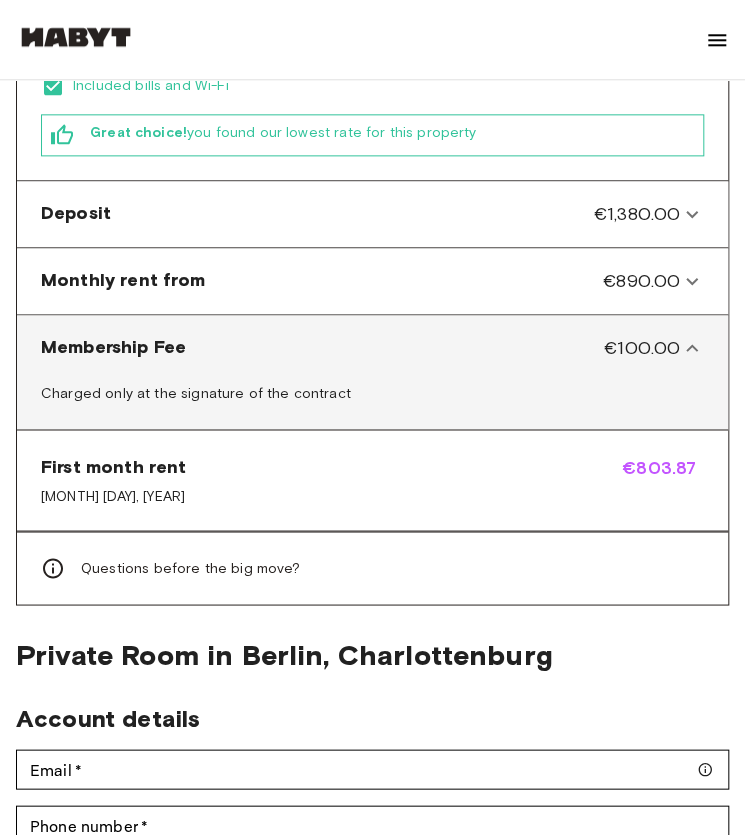 scroll, scrollTop: 716, scrollLeft: 0, axis: vertical 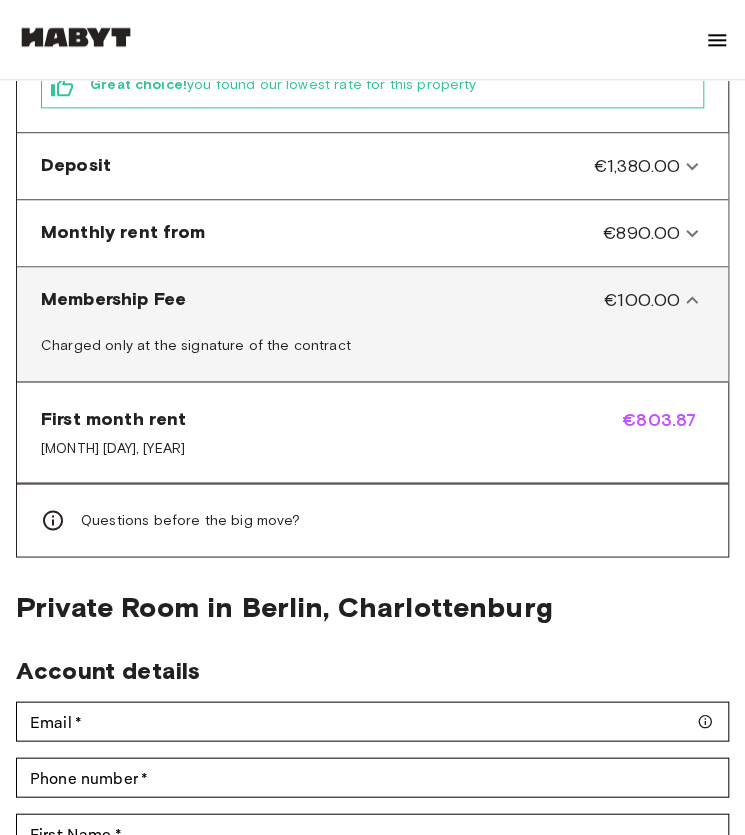 click 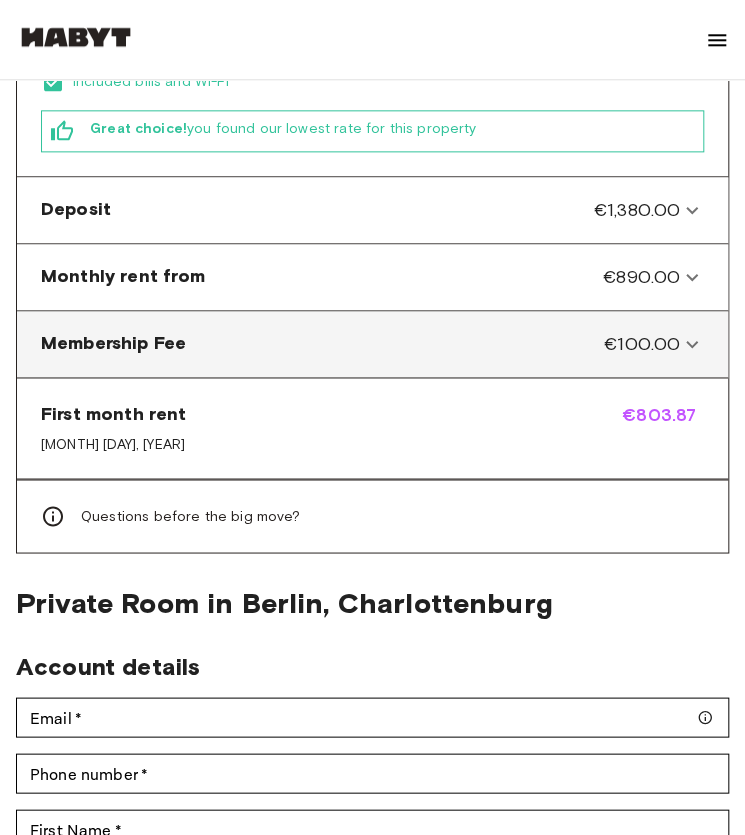 scroll, scrollTop: 668, scrollLeft: 0, axis: vertical 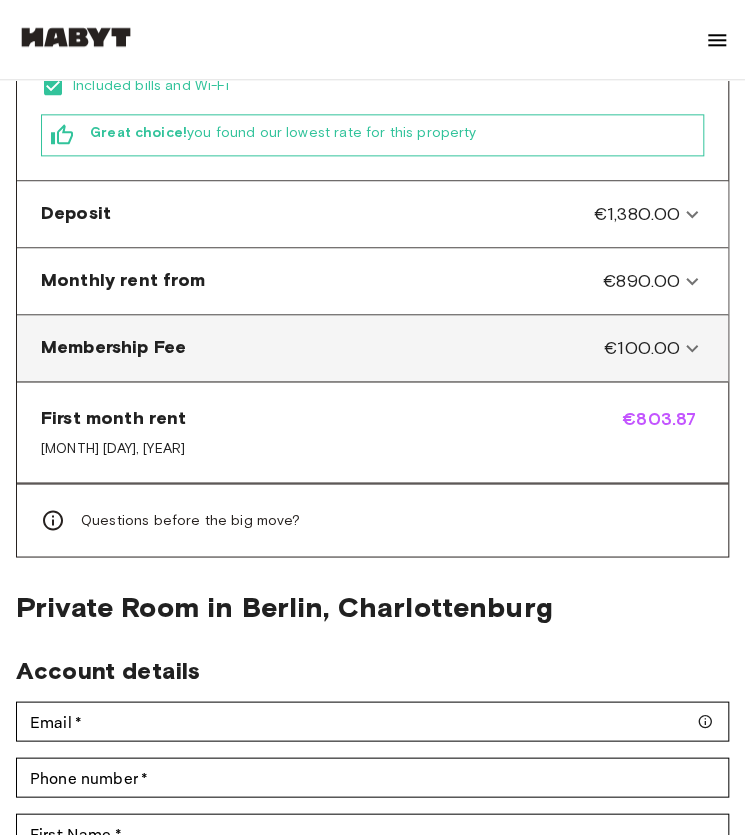 click on "€100.00" at bounding box center (642, 348) 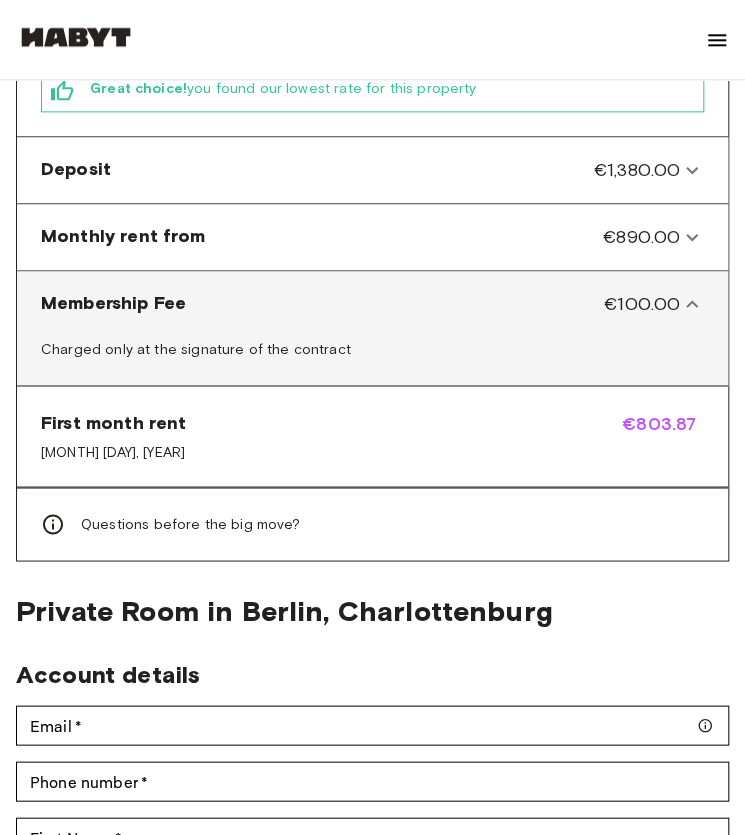 scroll, scrollTop: 716, scrollLeft: 0, axis: vertical 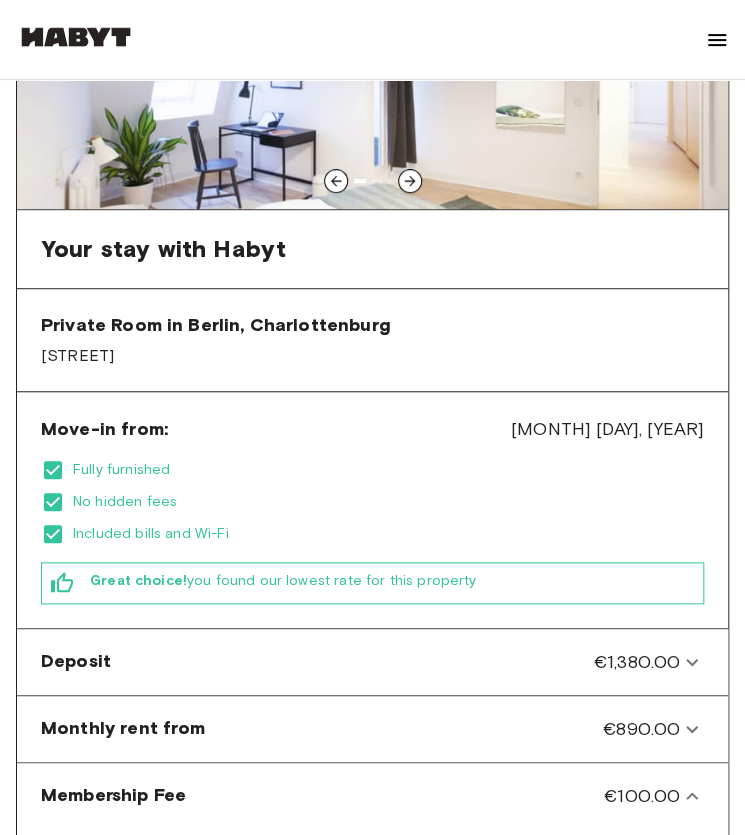 click at bounding box center (717, 40) 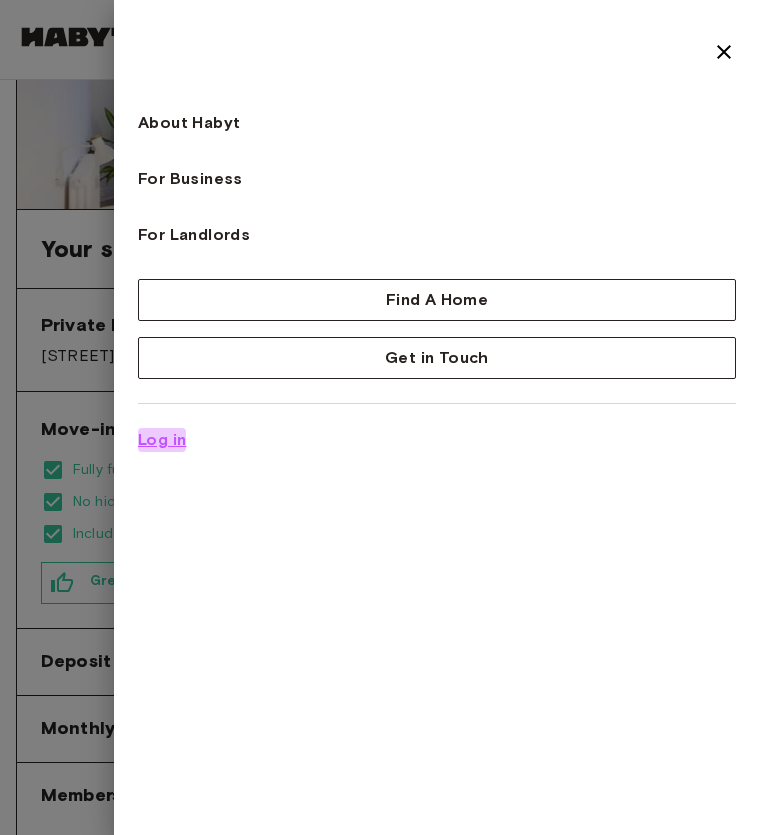 click on "Log in" at bounding box center [162, 440] 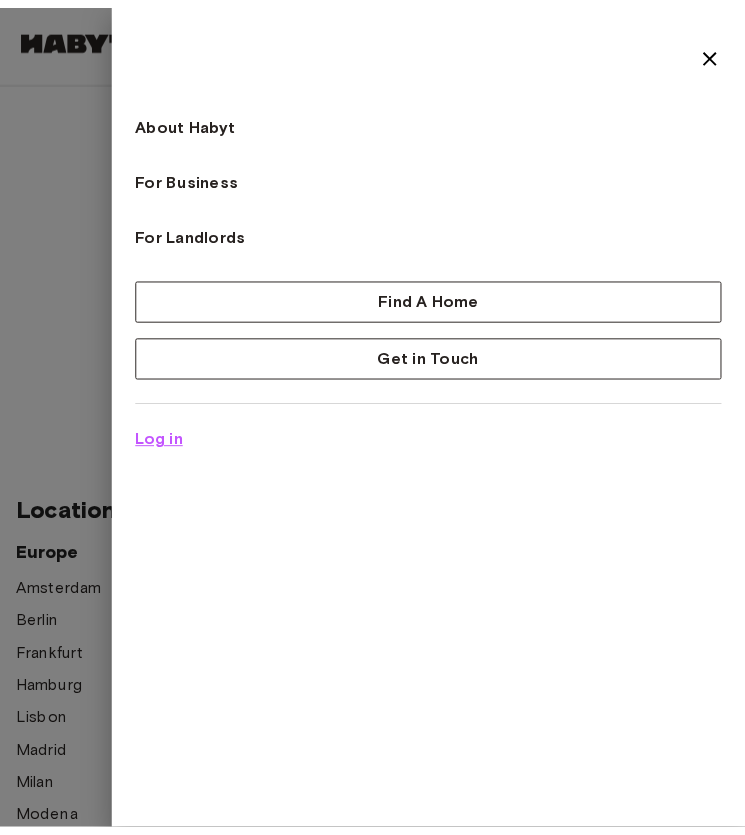 scroll, scrollTop: 0, scrollLeft: 0, axis: both 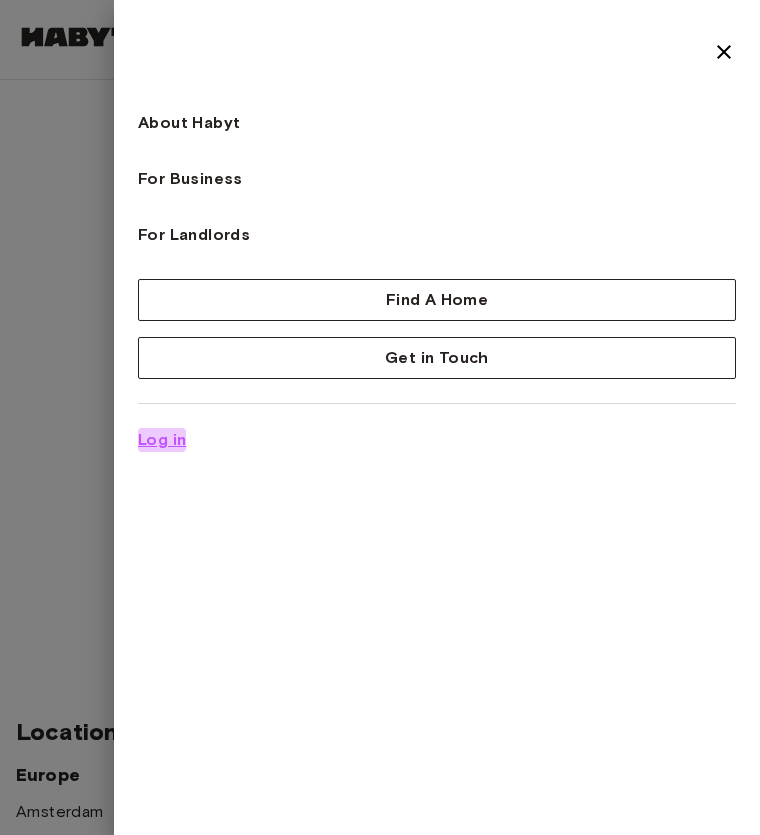 click on "Log in" at bounding box center [162, 440] 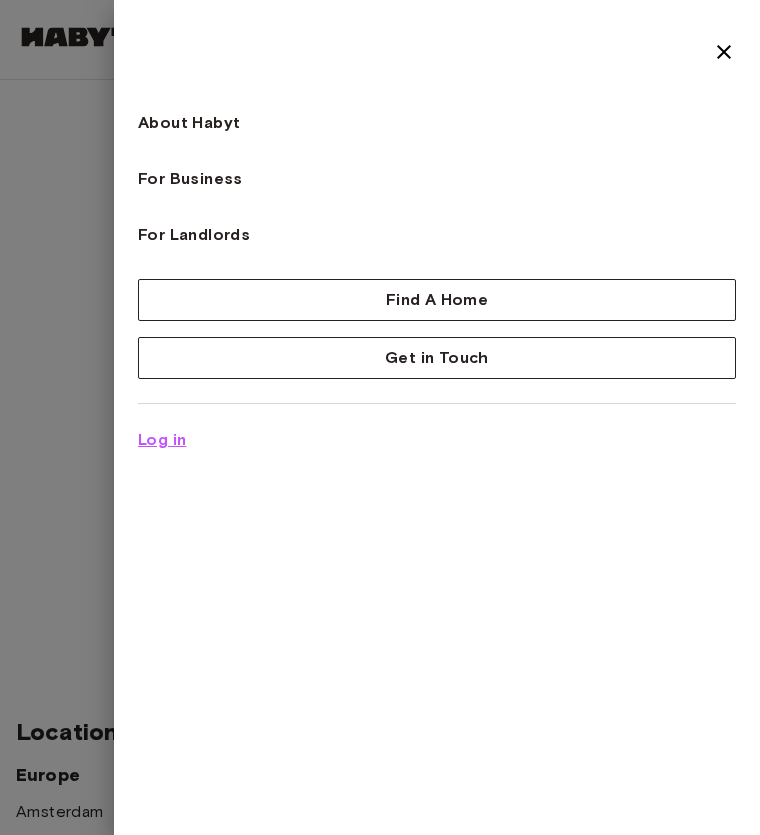 click on "Log in" at bounding box center (162, 440) 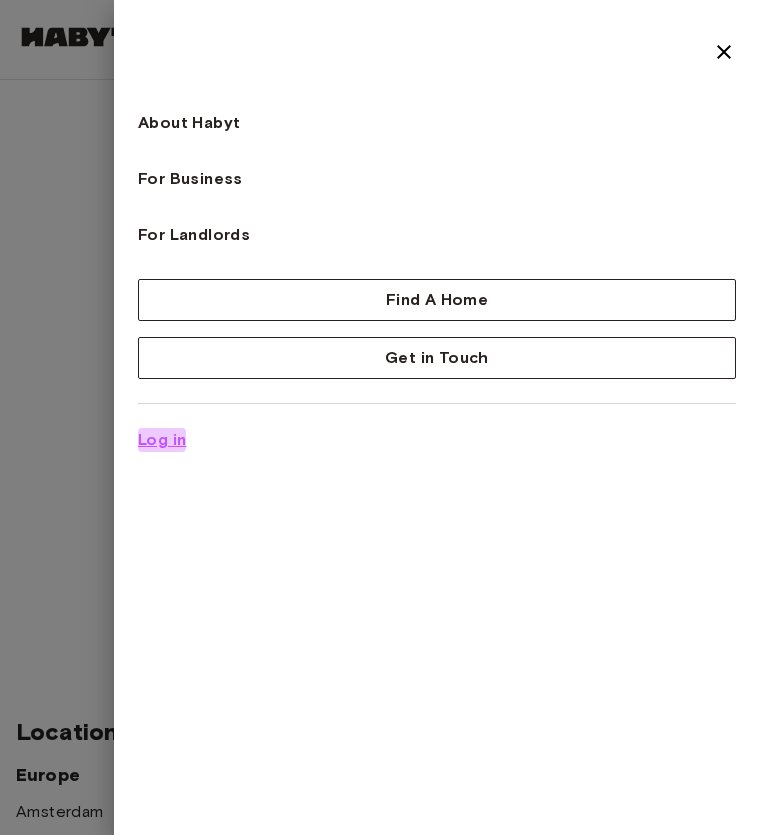 click on "Log in" at bounding box center (162, 440) 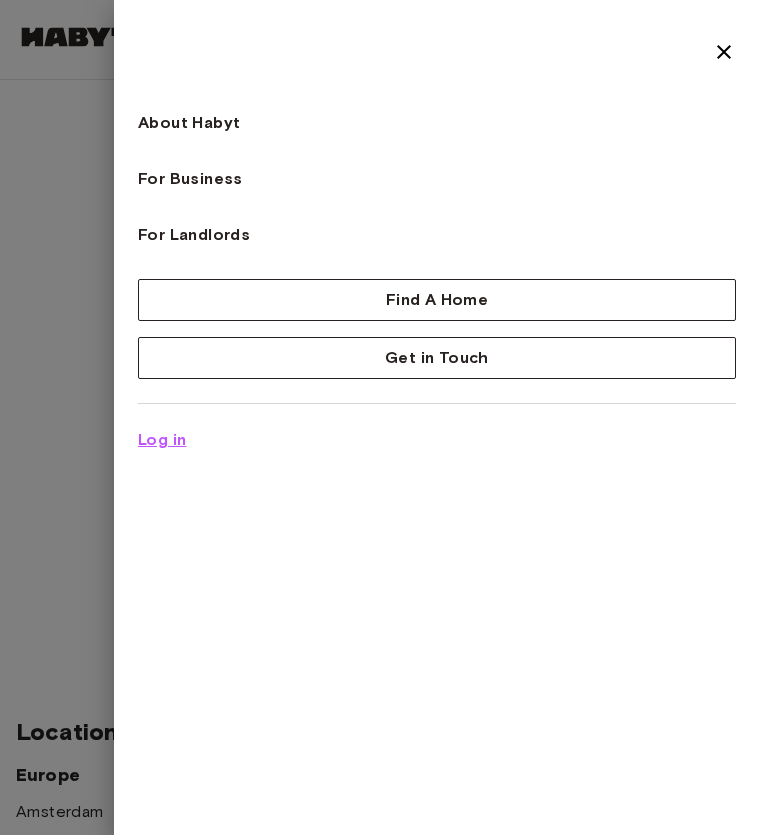 click on "Log in" at bounding box center (162, 440) 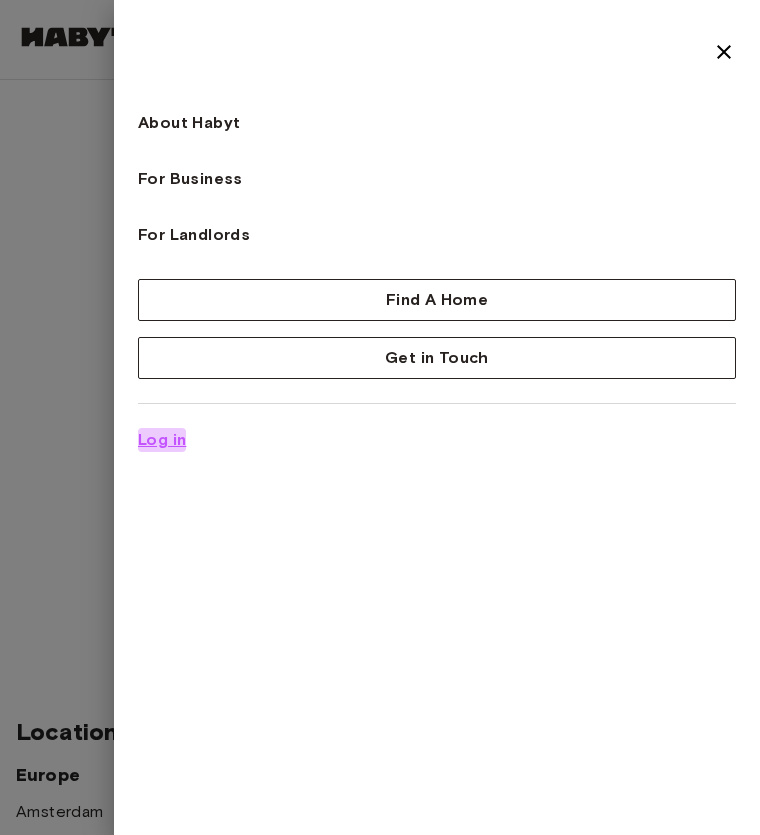 click on "Log in" at bounding box center [162, 440] 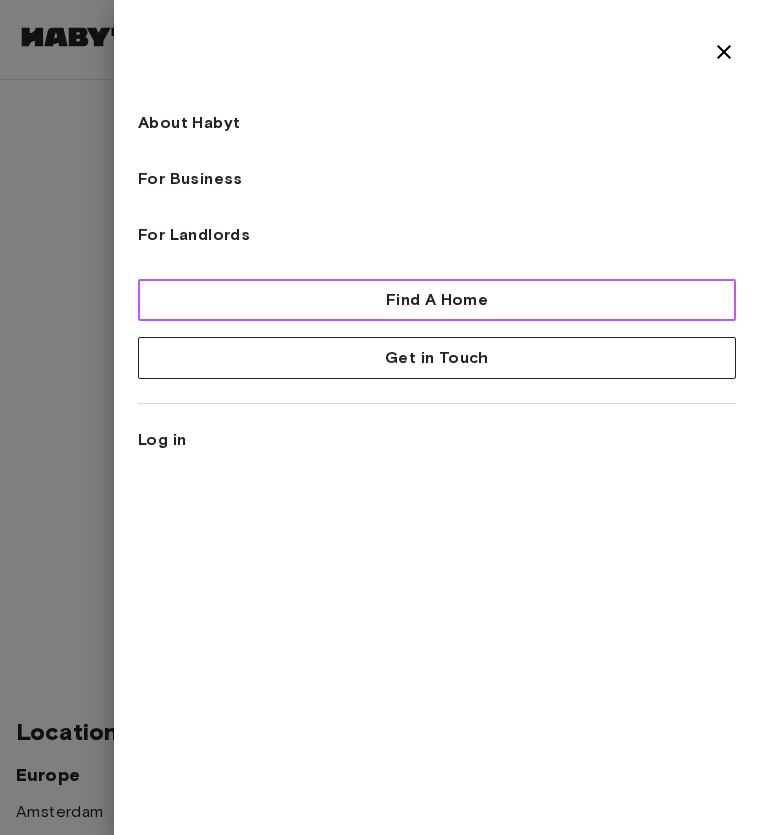 click on "Find A Home" at bounding box center [437, 300] 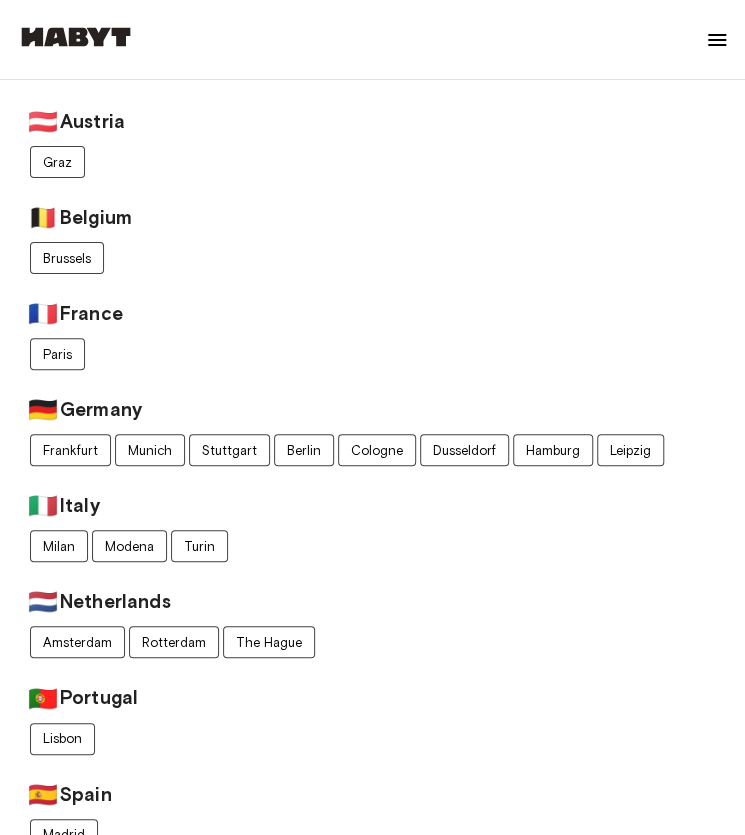 click on "About Habyt For Business For Landlords Blog Get in Touch Log in" at bounding box center (372, 40) 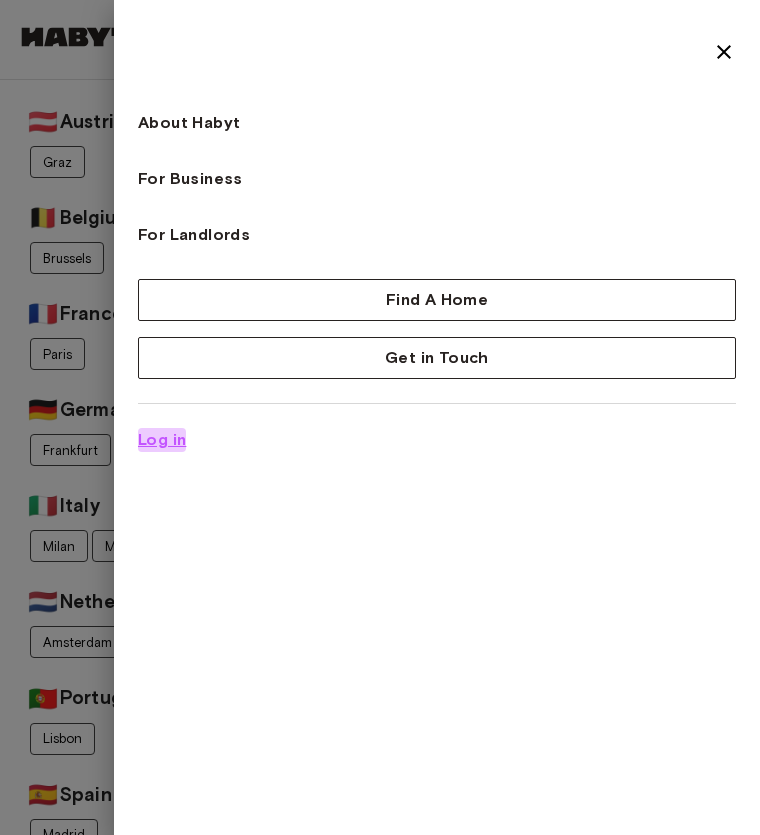 click on "Log in" at bounding box center (162, 440) 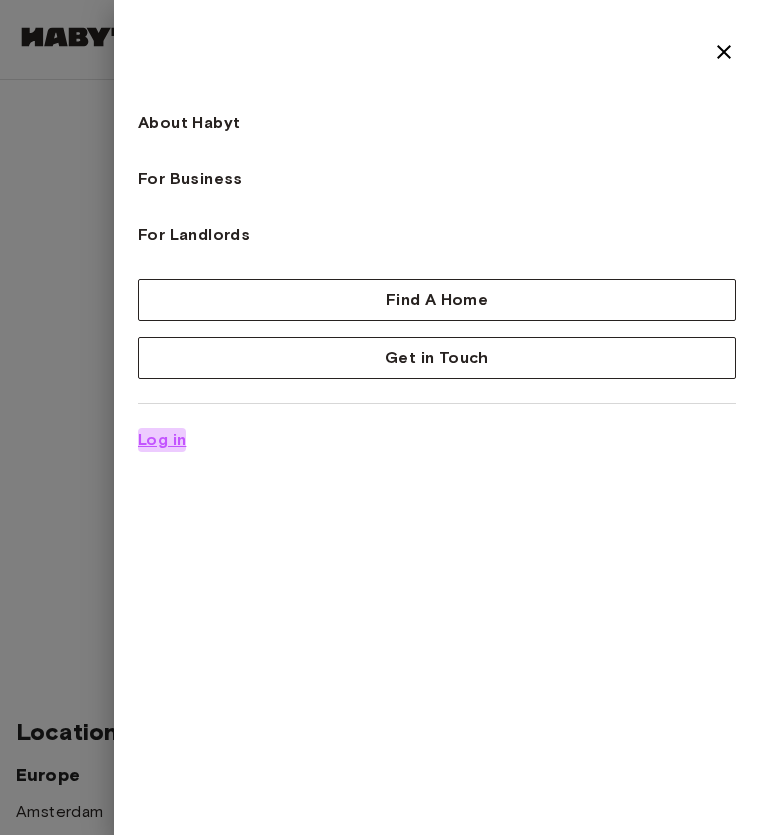 click on "Log in" at bounding box center [162, 440] 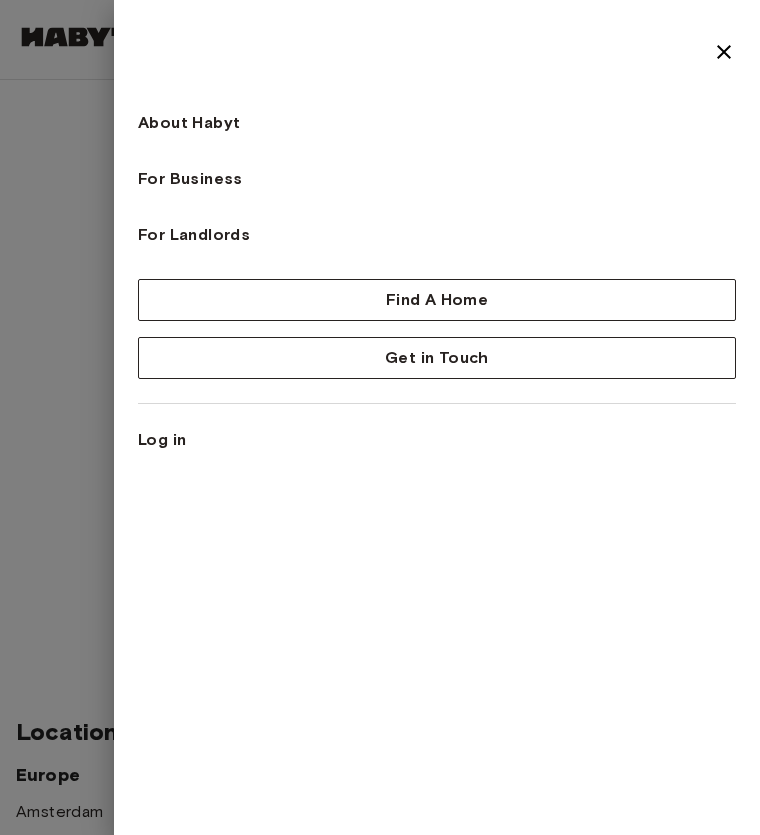 click at bounding box center (724, 52) 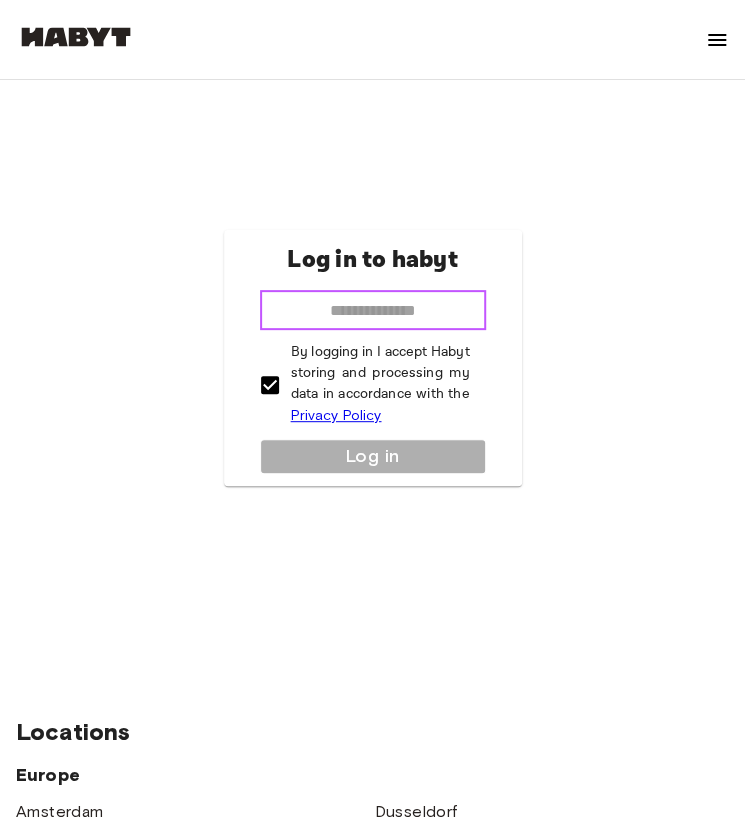 click at bounding box center (373, 310) 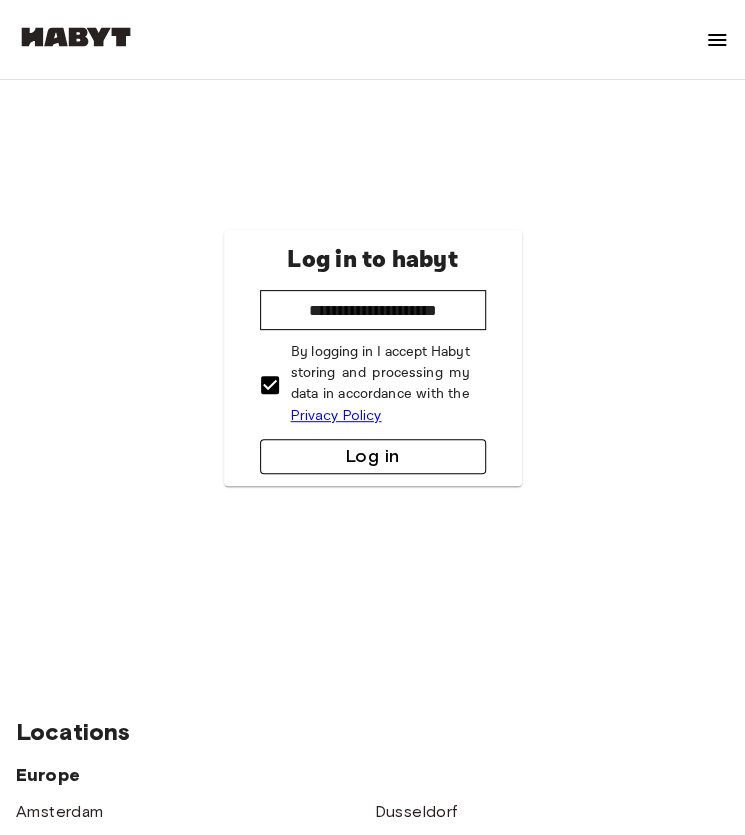 click on "Log in" at bounding box center (373, 456) 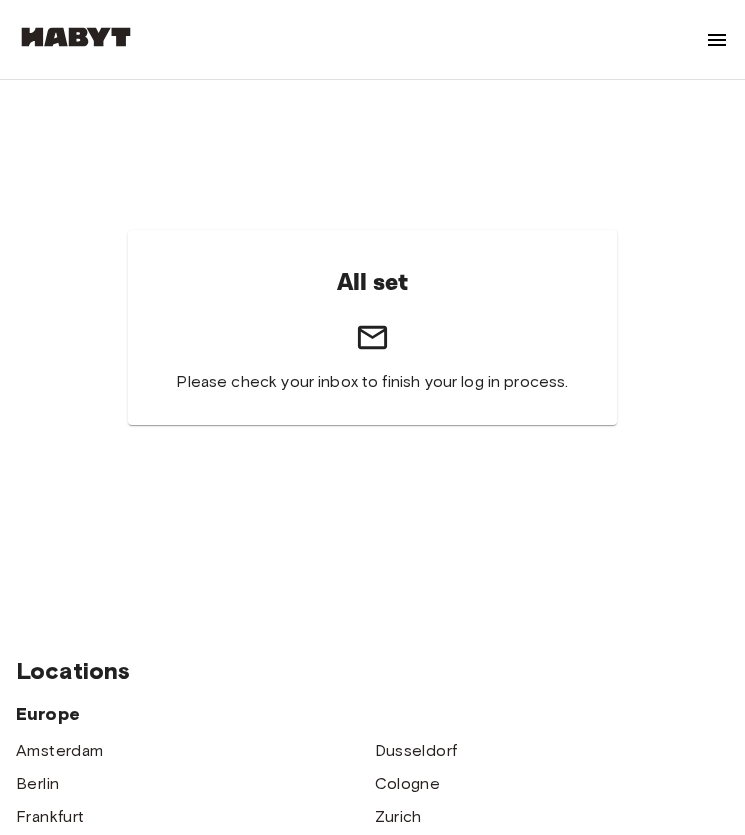 scroll, scrollTop: 0, scrollLeft: 0, axis: both 